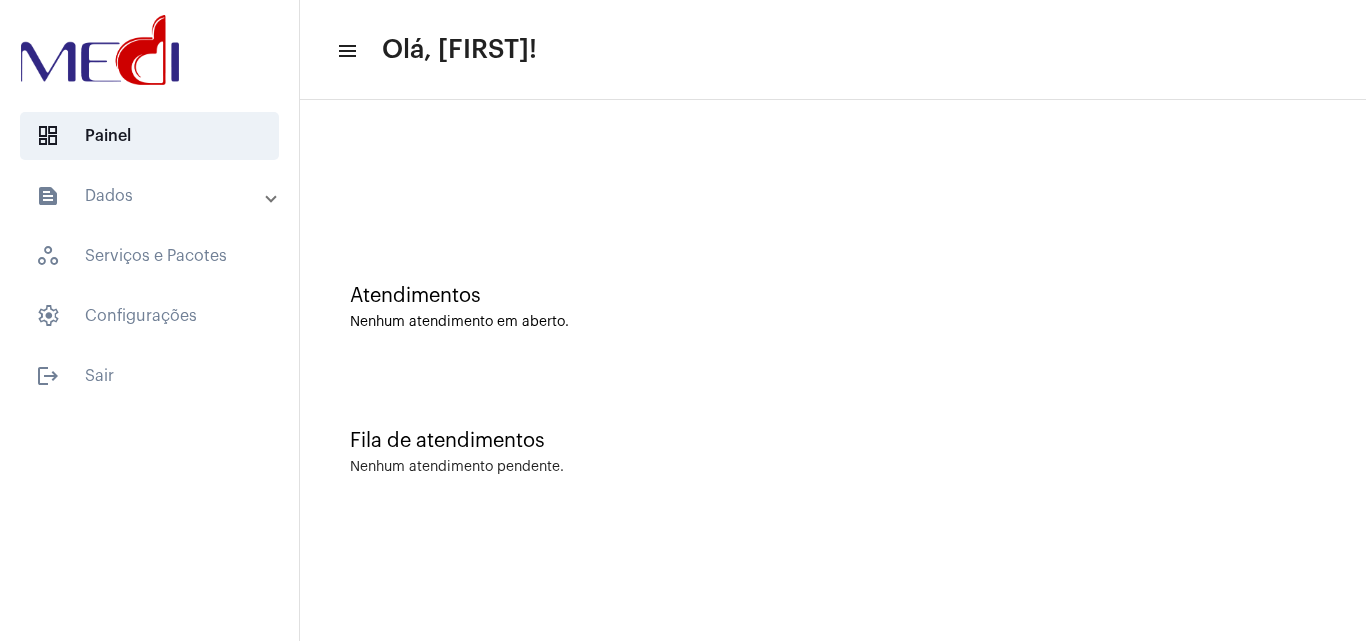 scroll, scrollTop: 0, scrollLeft: 0, axis: both 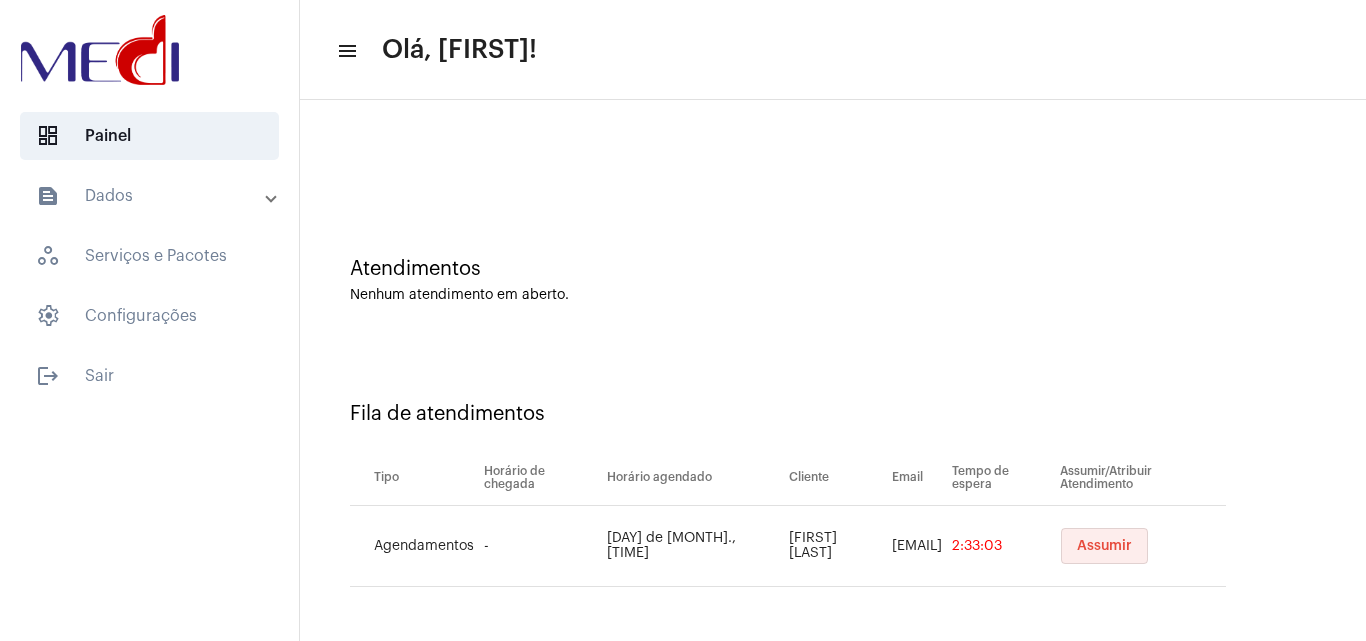 click on "Assumir" at bounding box center (1104, 546) 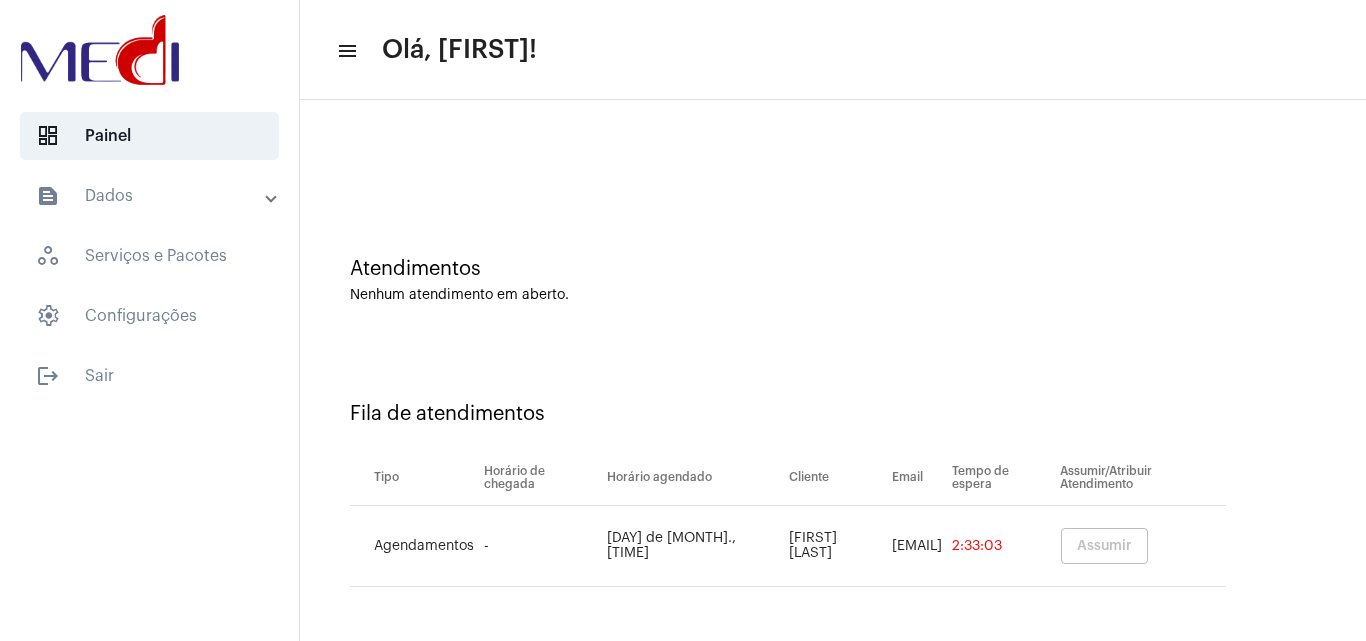 scroll, scrollTop: 0, scrollLeft: 0, axis: both 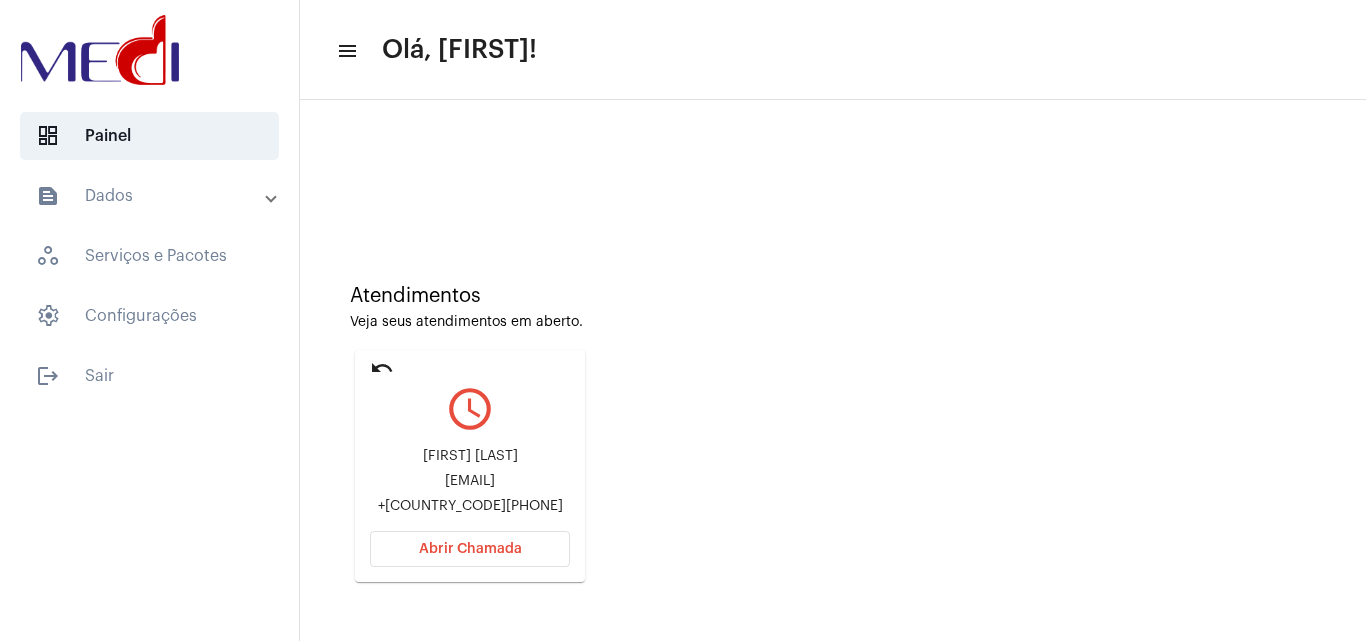 drag, startPoint x: 378, startPoint y: 476, endPoint x: 572, endPoint y: 478, distance: 194.01031 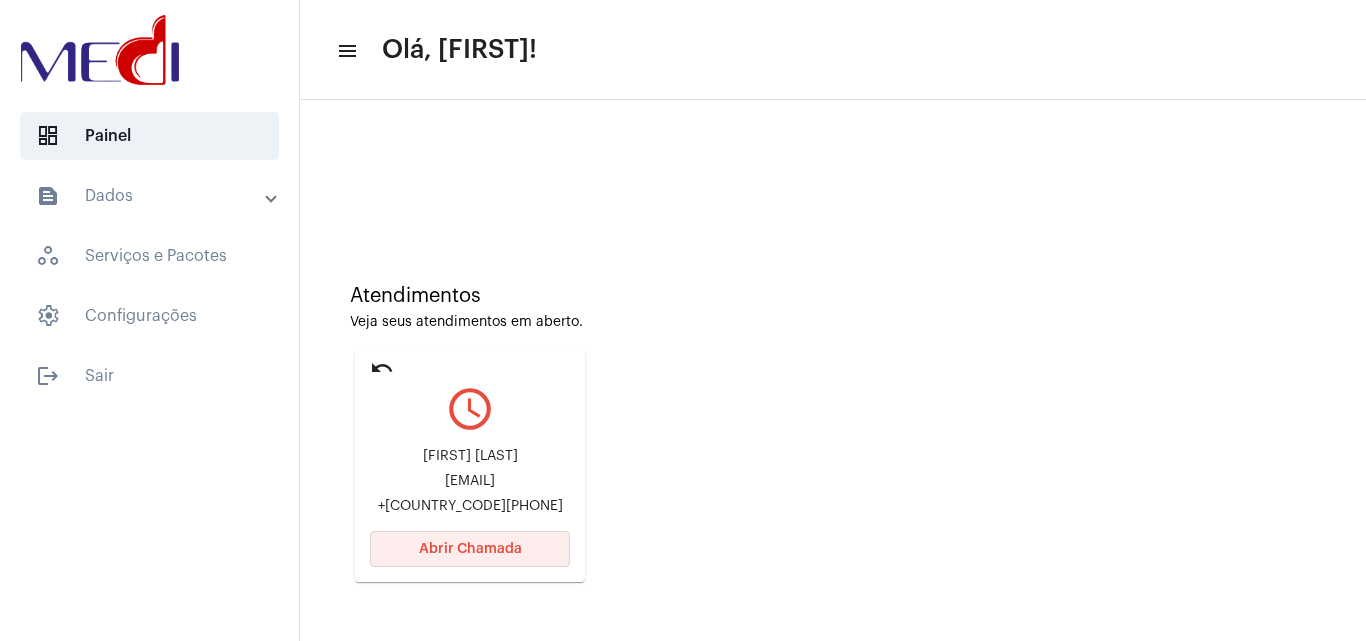 click on "Abrir Chamada" at bounding box center [470, 549] 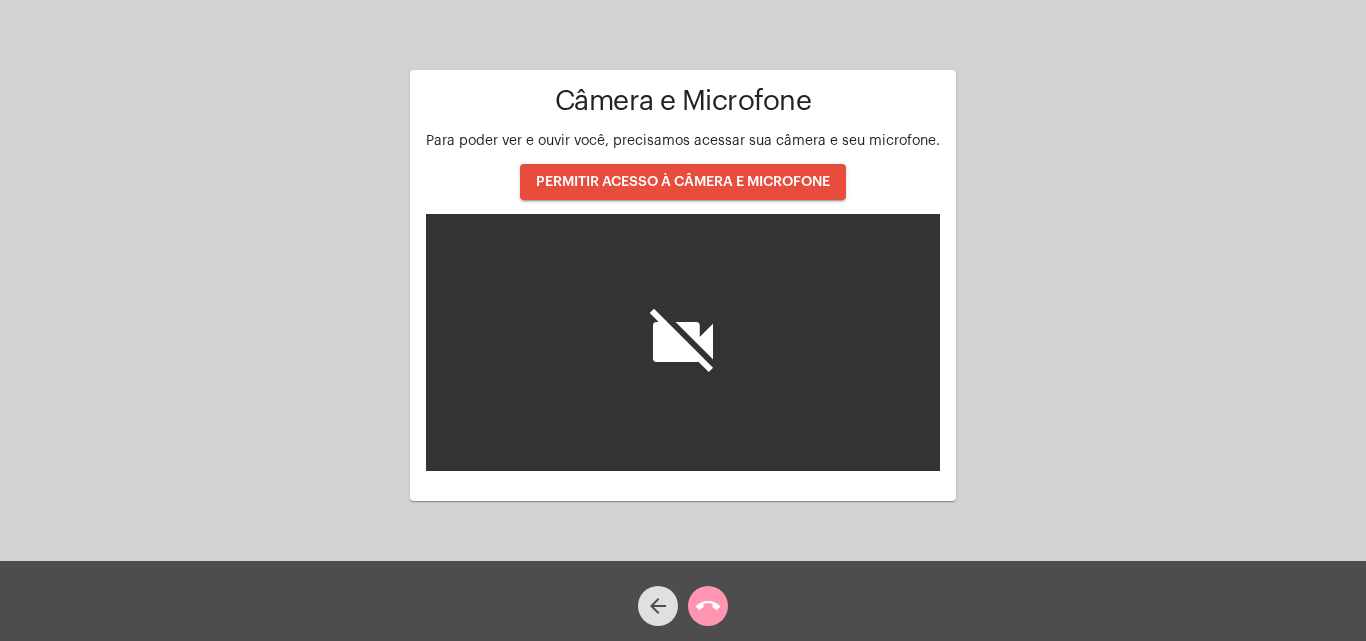 click on "PERMITIR ACESSO À CÂMERA E MICROFONE" at bounding box center [683, 182] 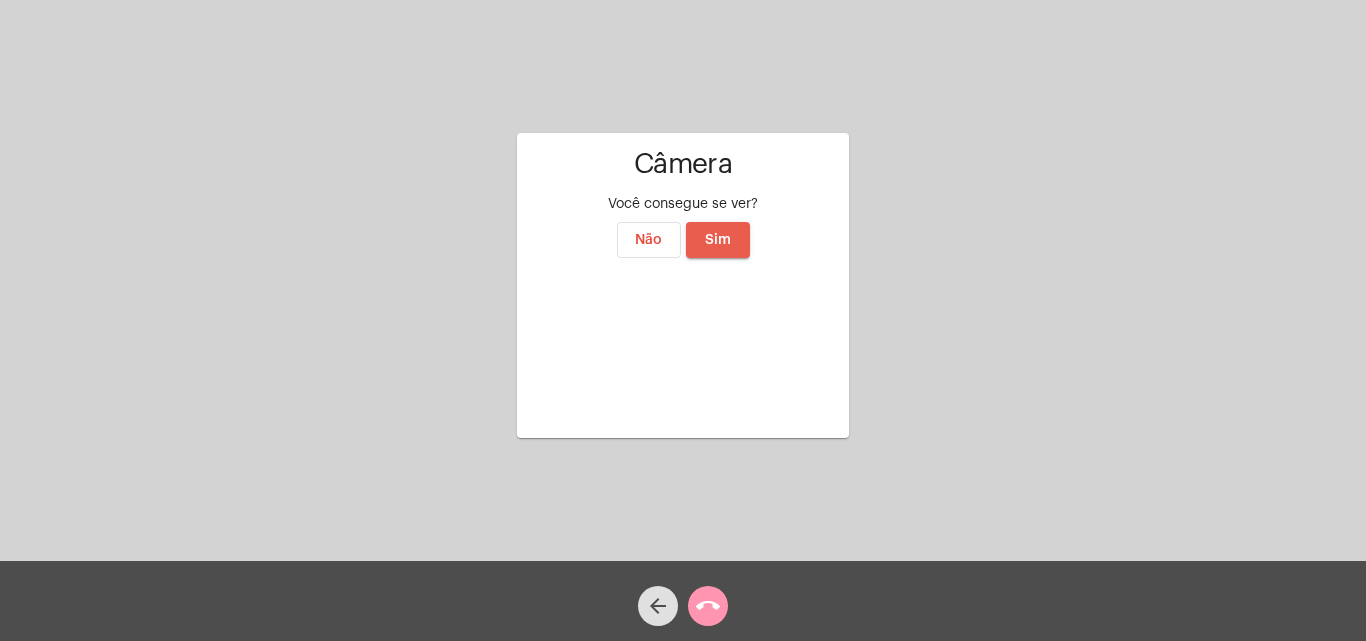 click on "Sim" at bounding box center [718, 240] 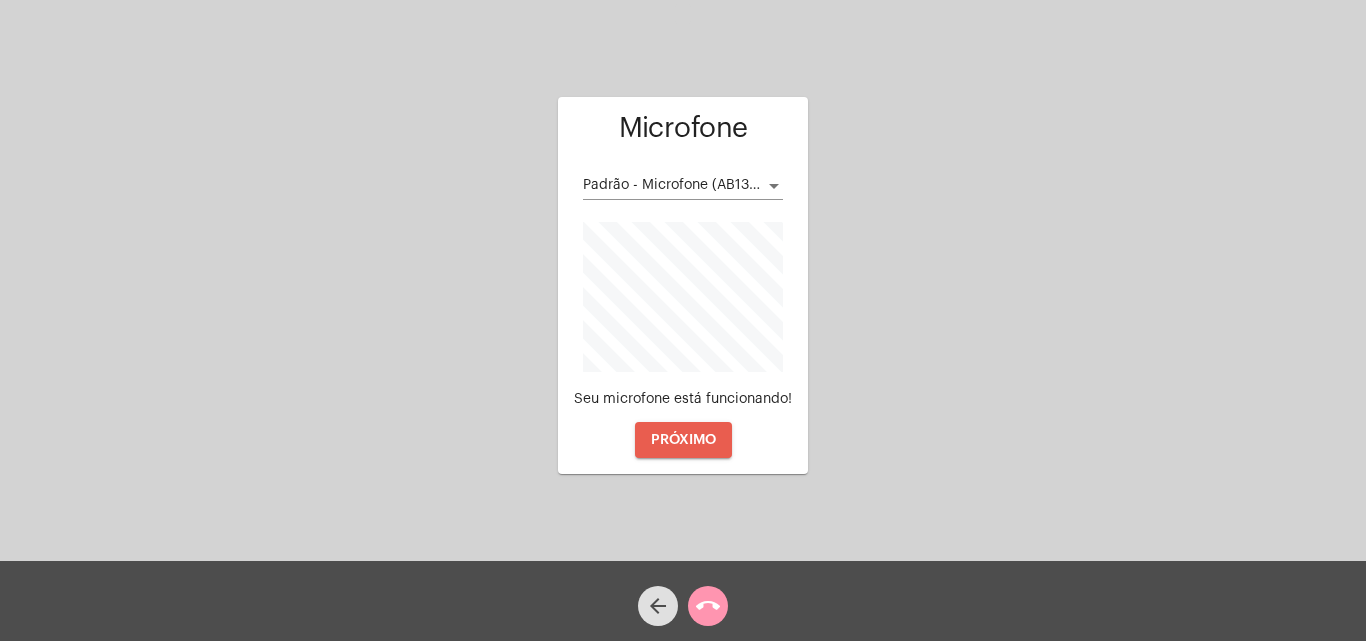 click on "PRÓXIMO" at bounding box center [683, 440] 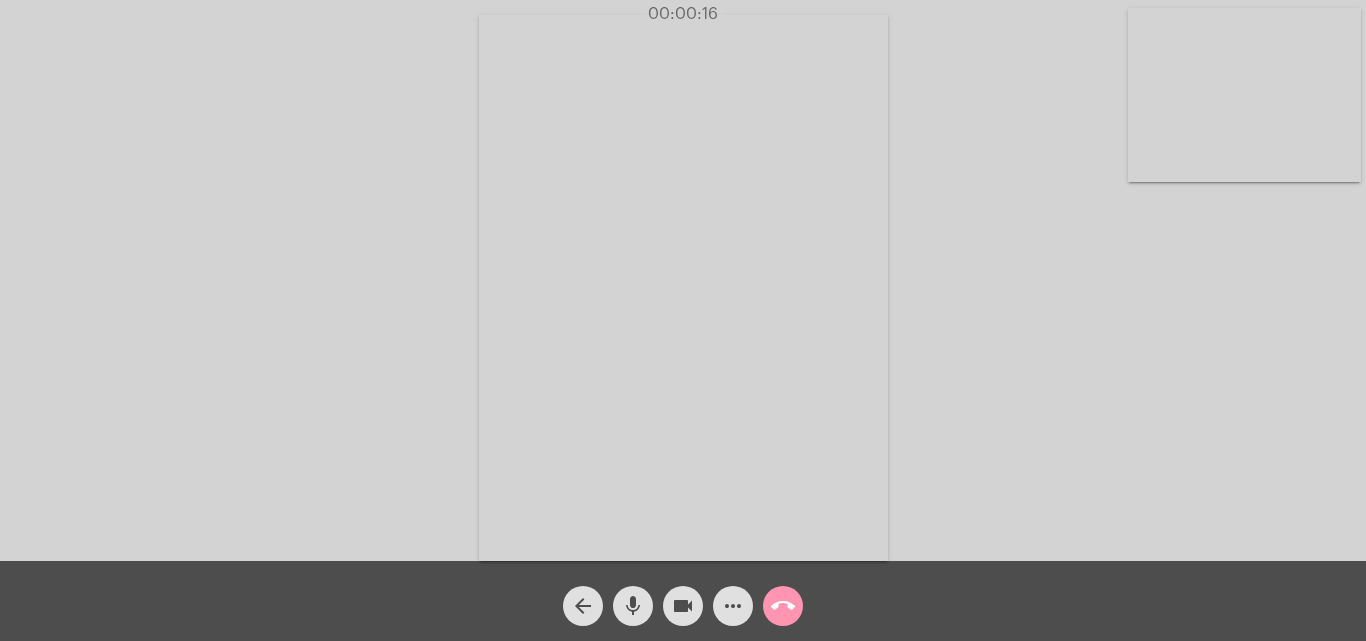 click on "Acessando Câmera e Microfone..." at bounding box center [683, 285] 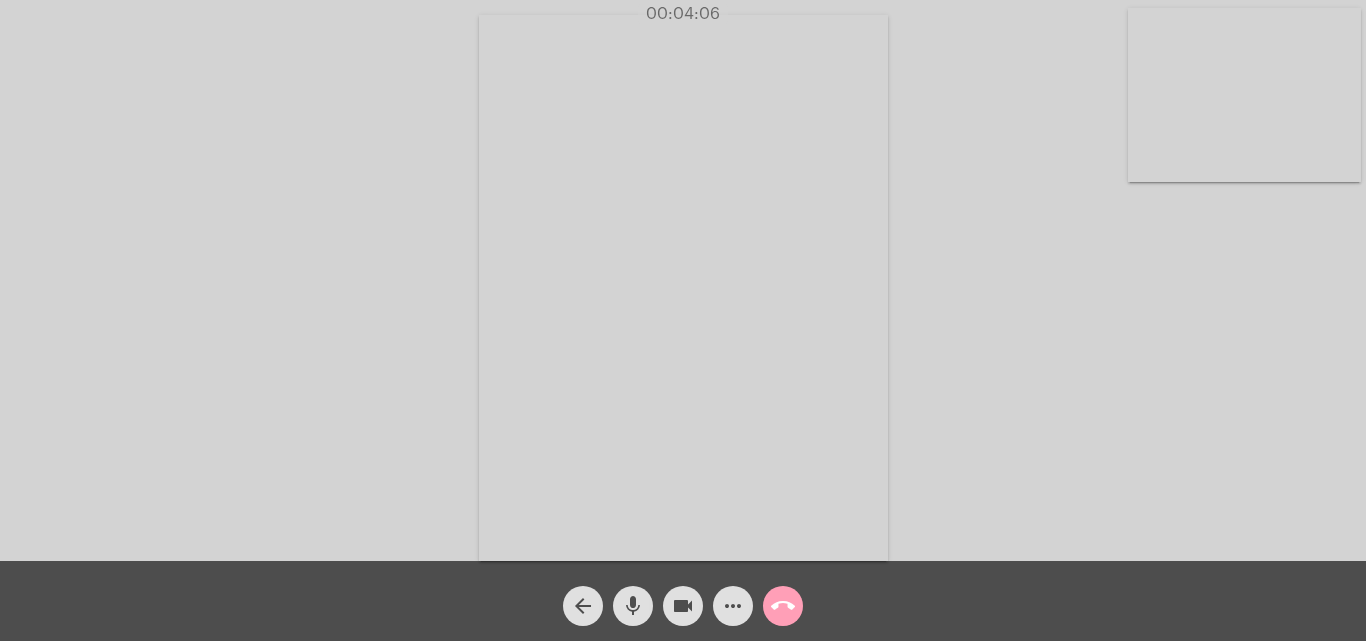 click on "call_end" at bounding box center [783, 606] 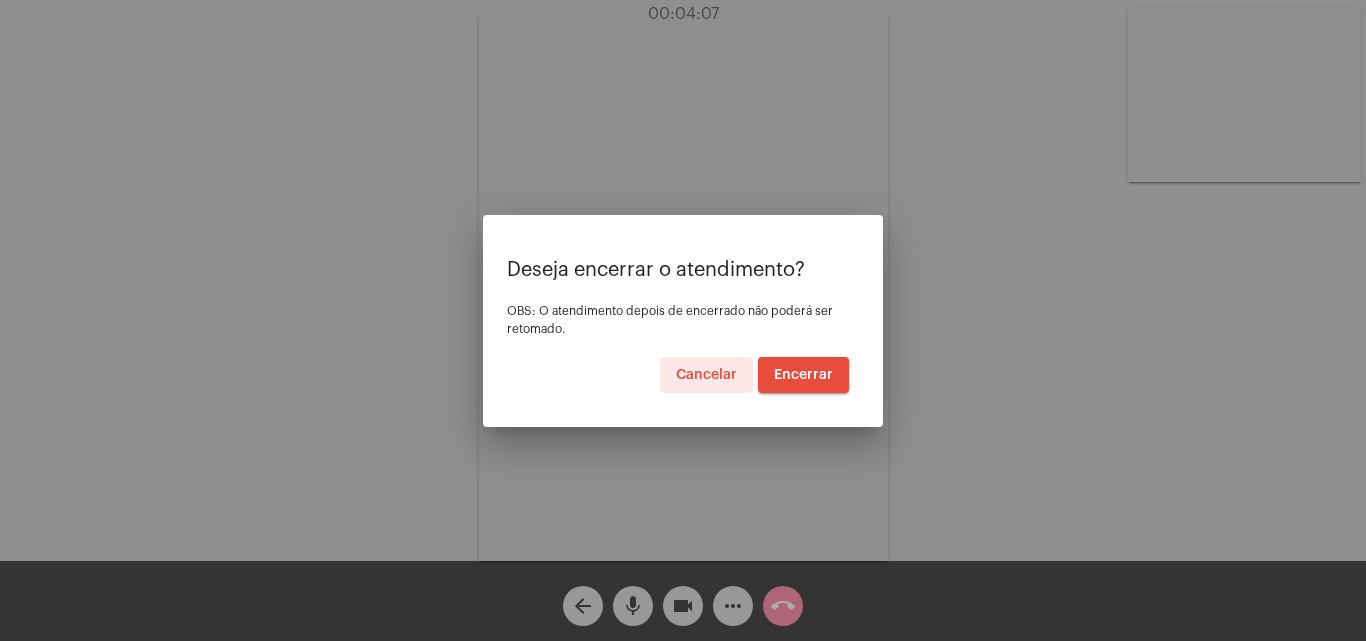 click on "Encerrar" at bounding box center [803, 375] 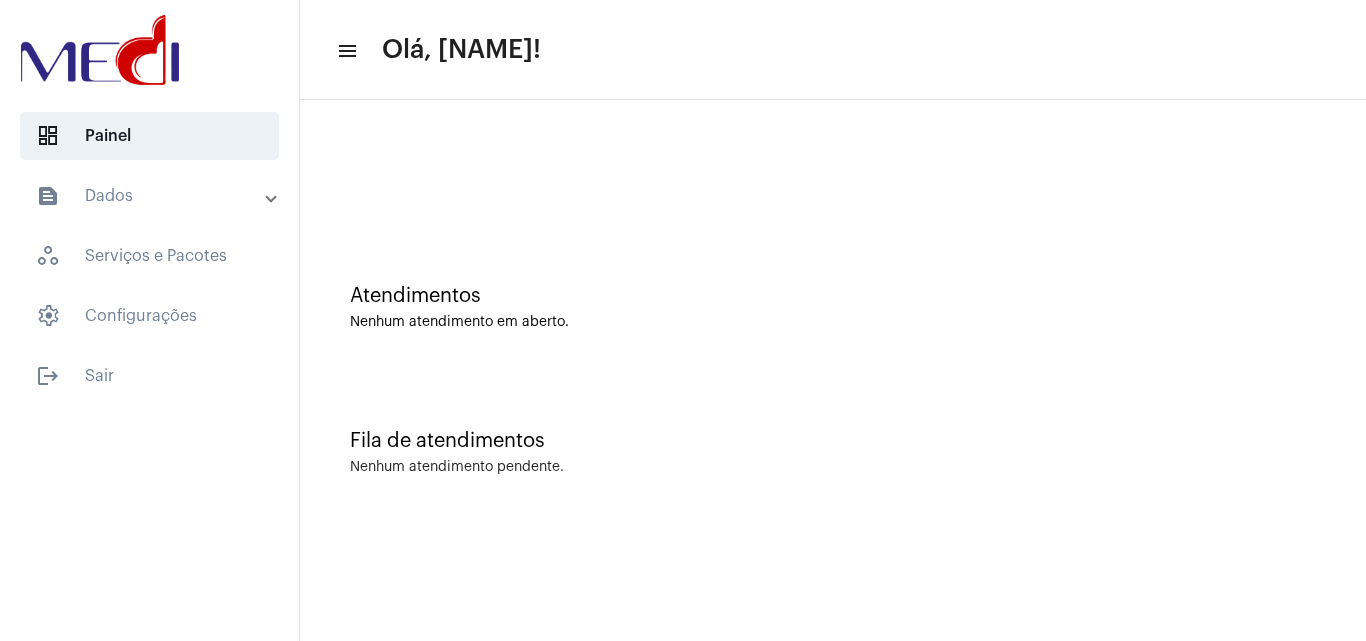 scroll, scrollTop: 0, scrollLeft: 0, axis: both 